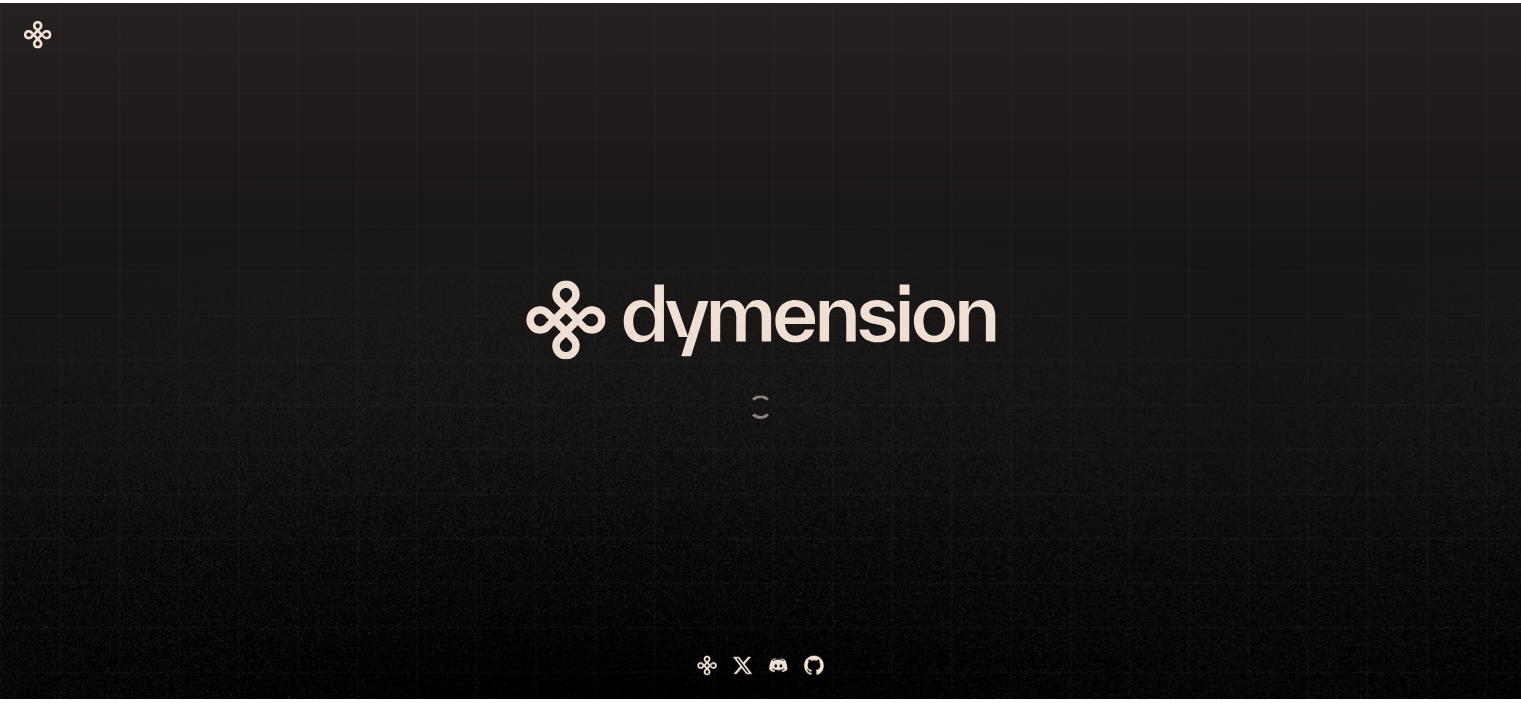 scroll, scrollTop: 0, scrollLeft: 0, axis: both 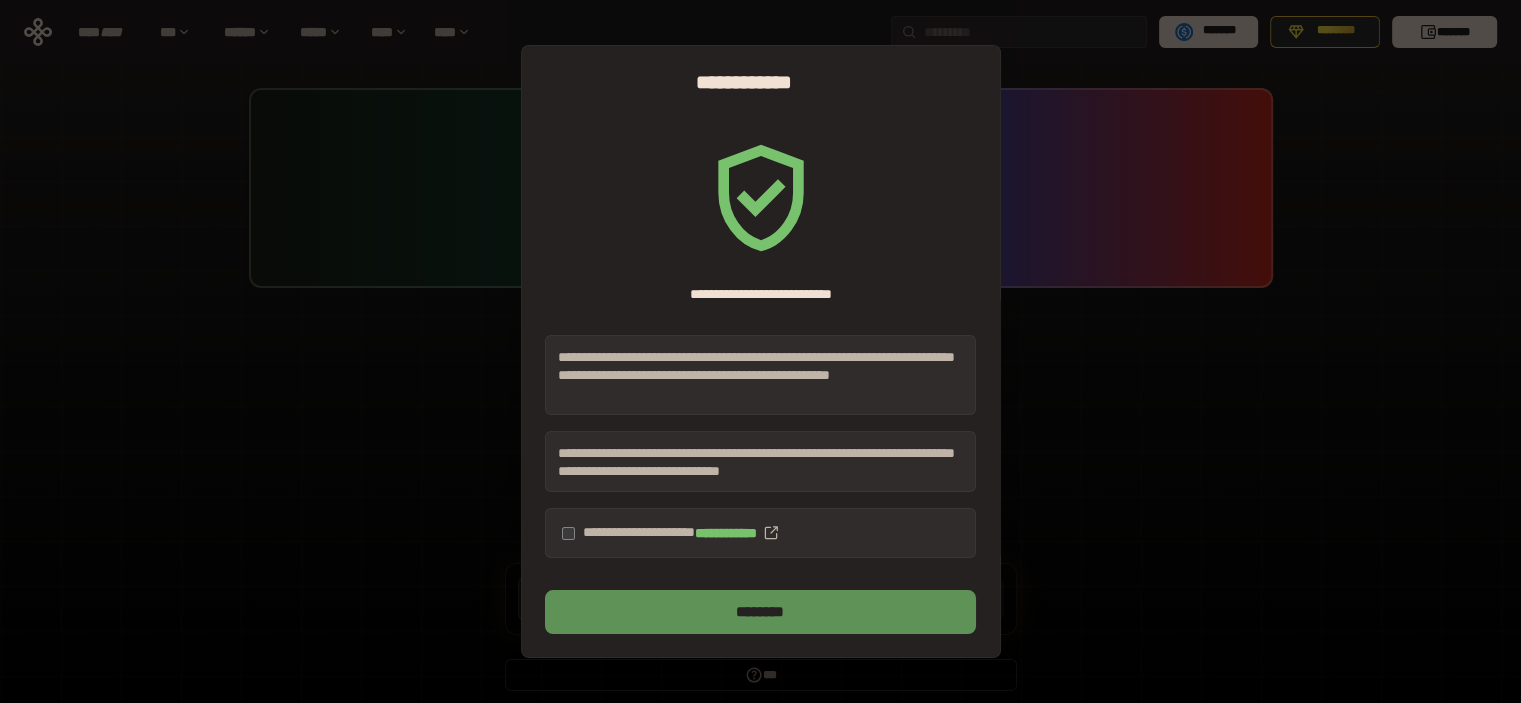 click on "********" at bounding box center (760, 612) 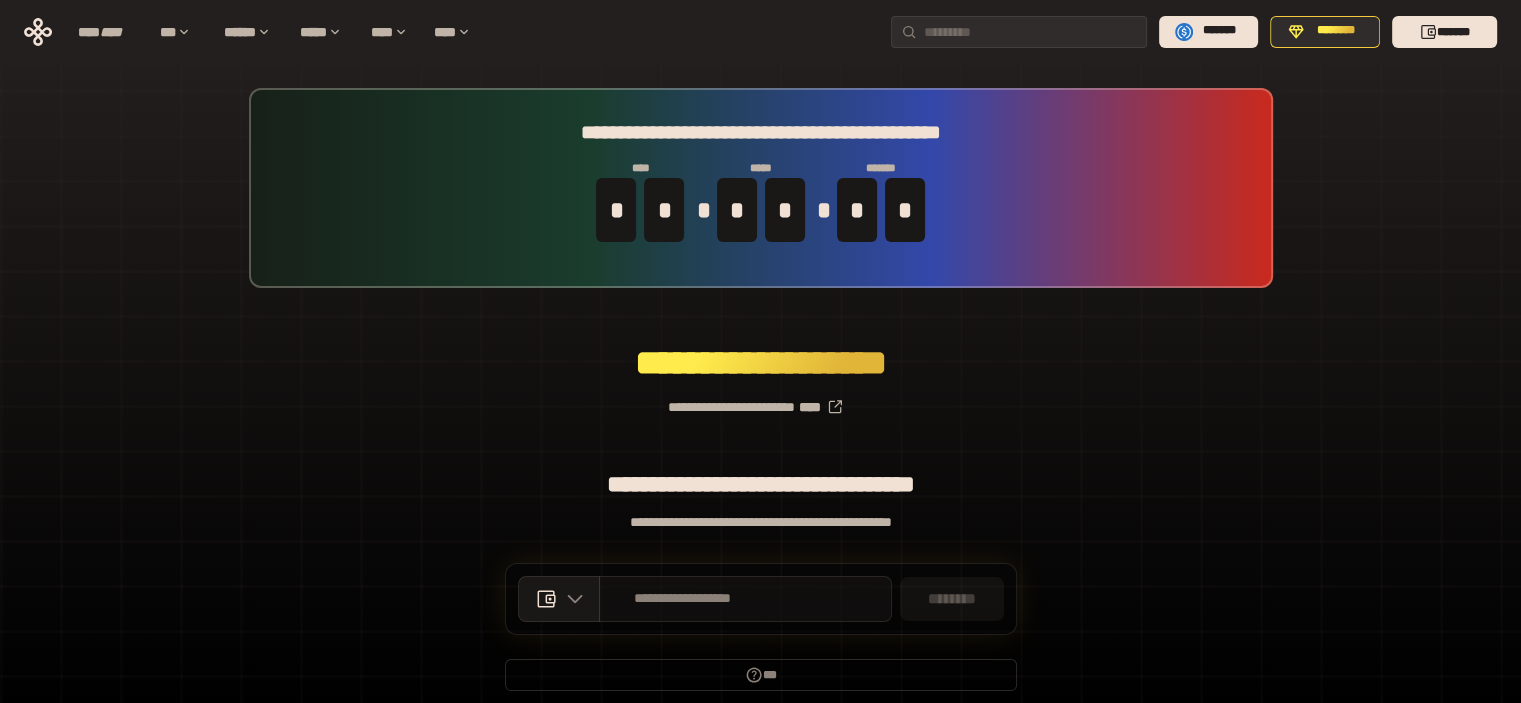 click on "**********" at bounding box center (683, 599) 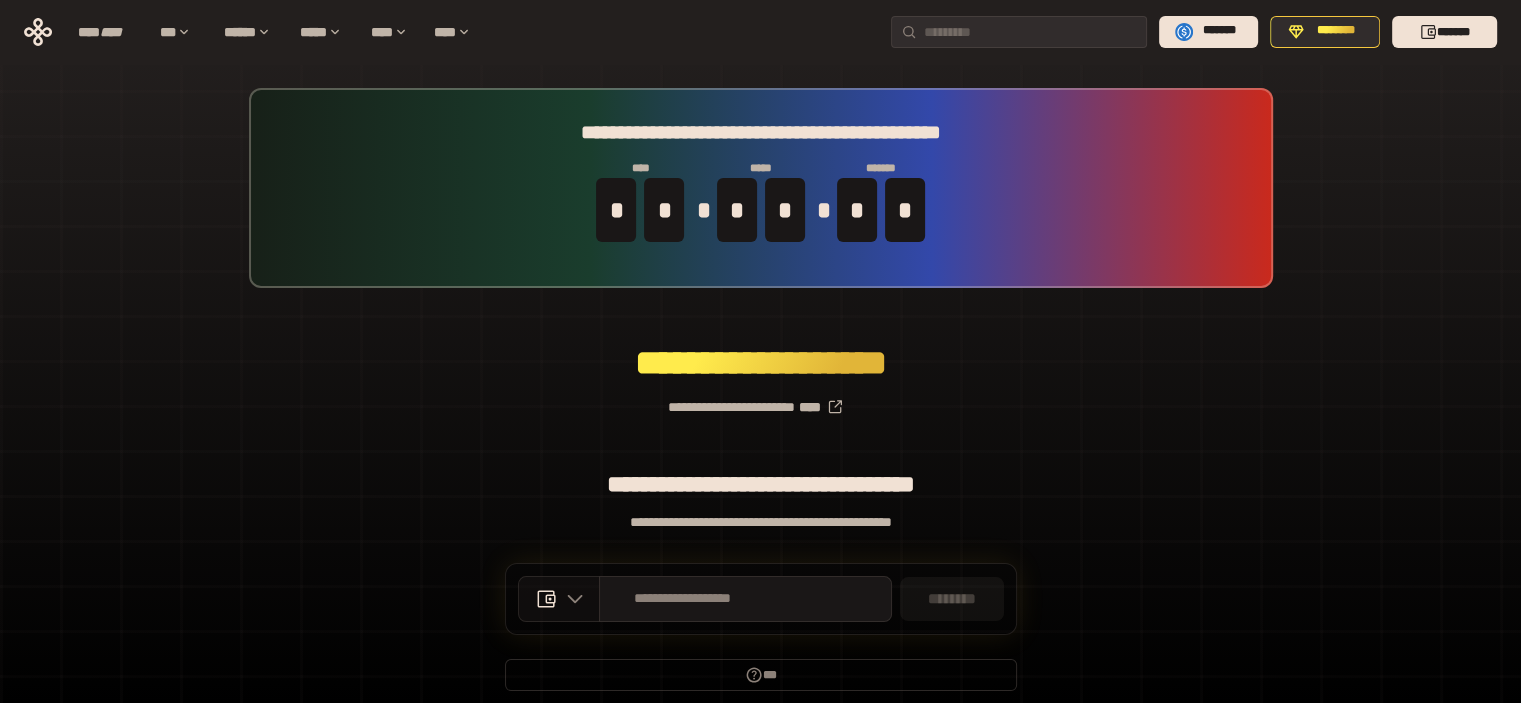 click at bounding box center [559, 599] 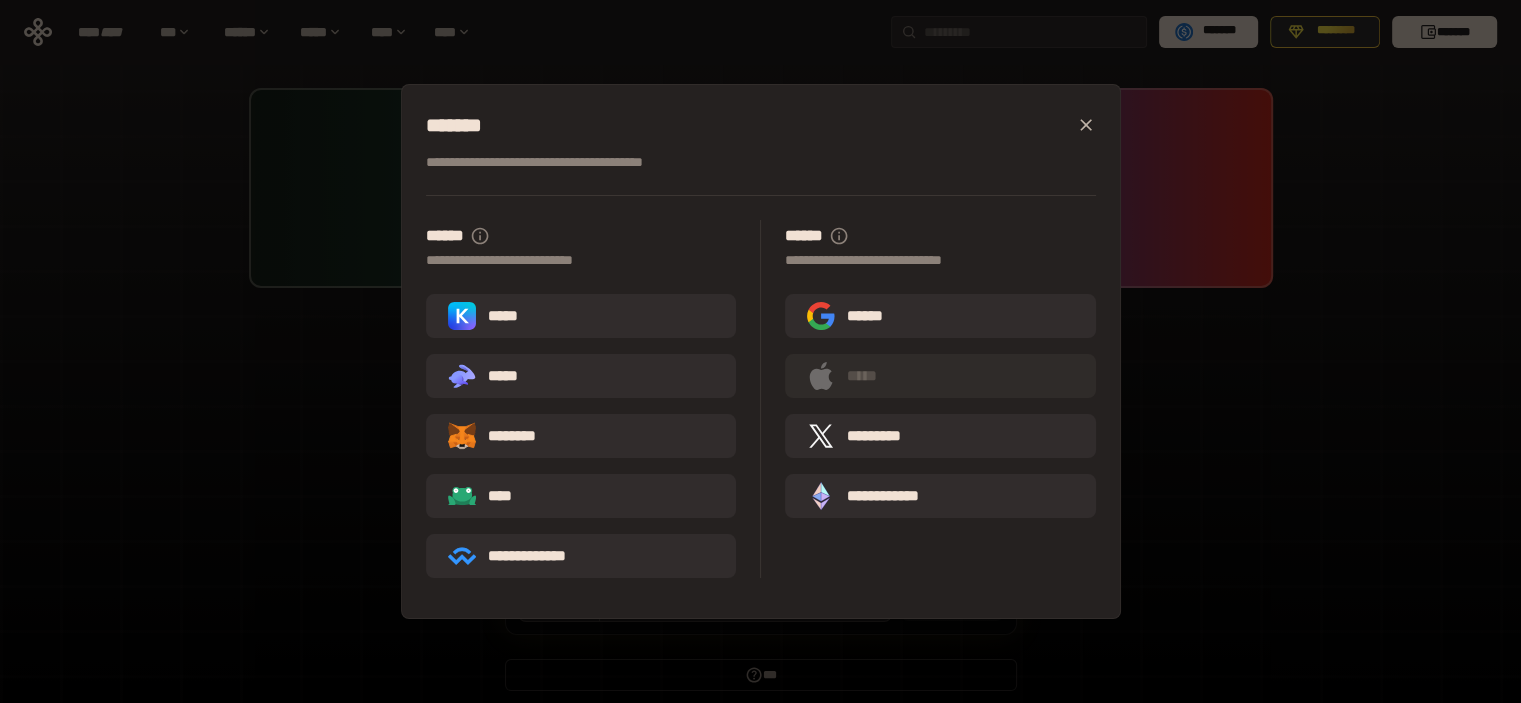click on "**********" at bounding box center [760, 351] 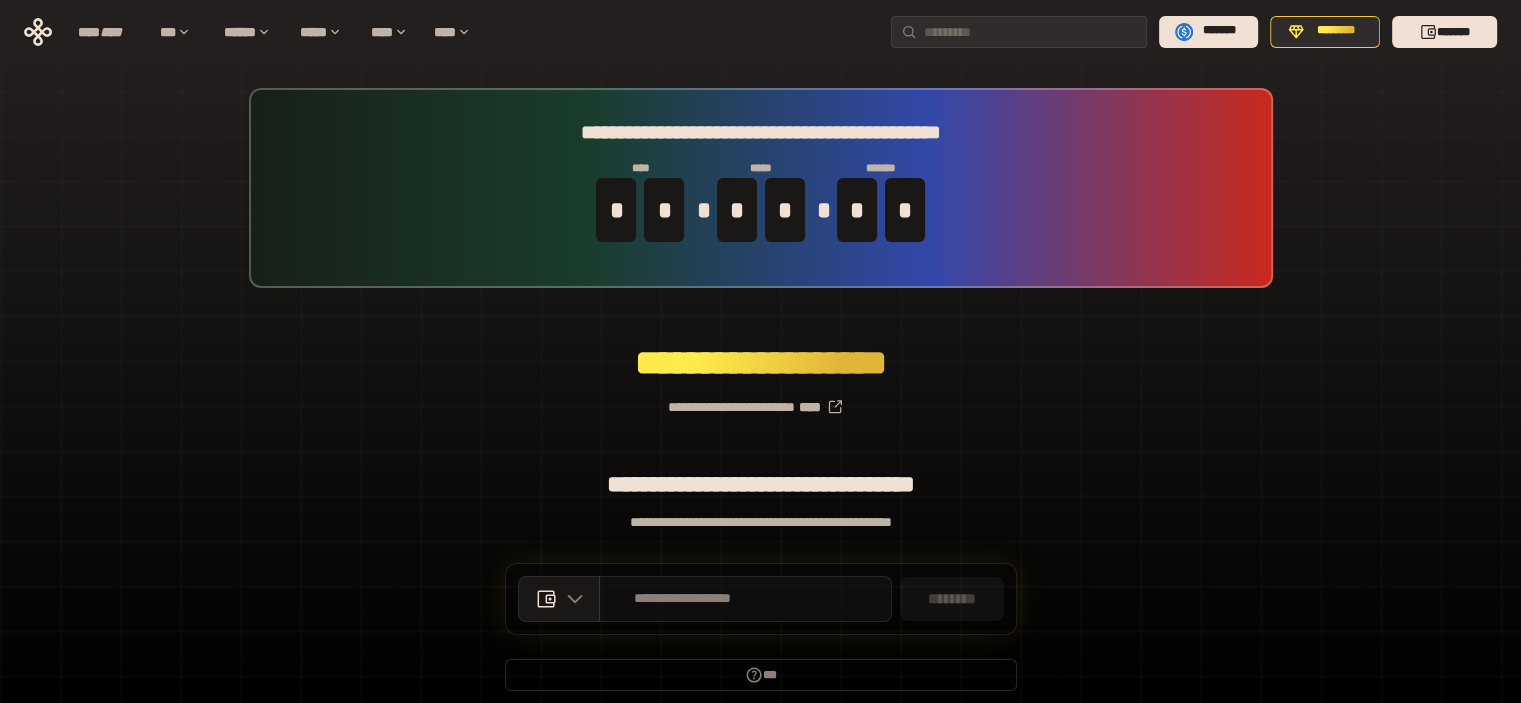 click on "**********" at bounding box center [745, 599] 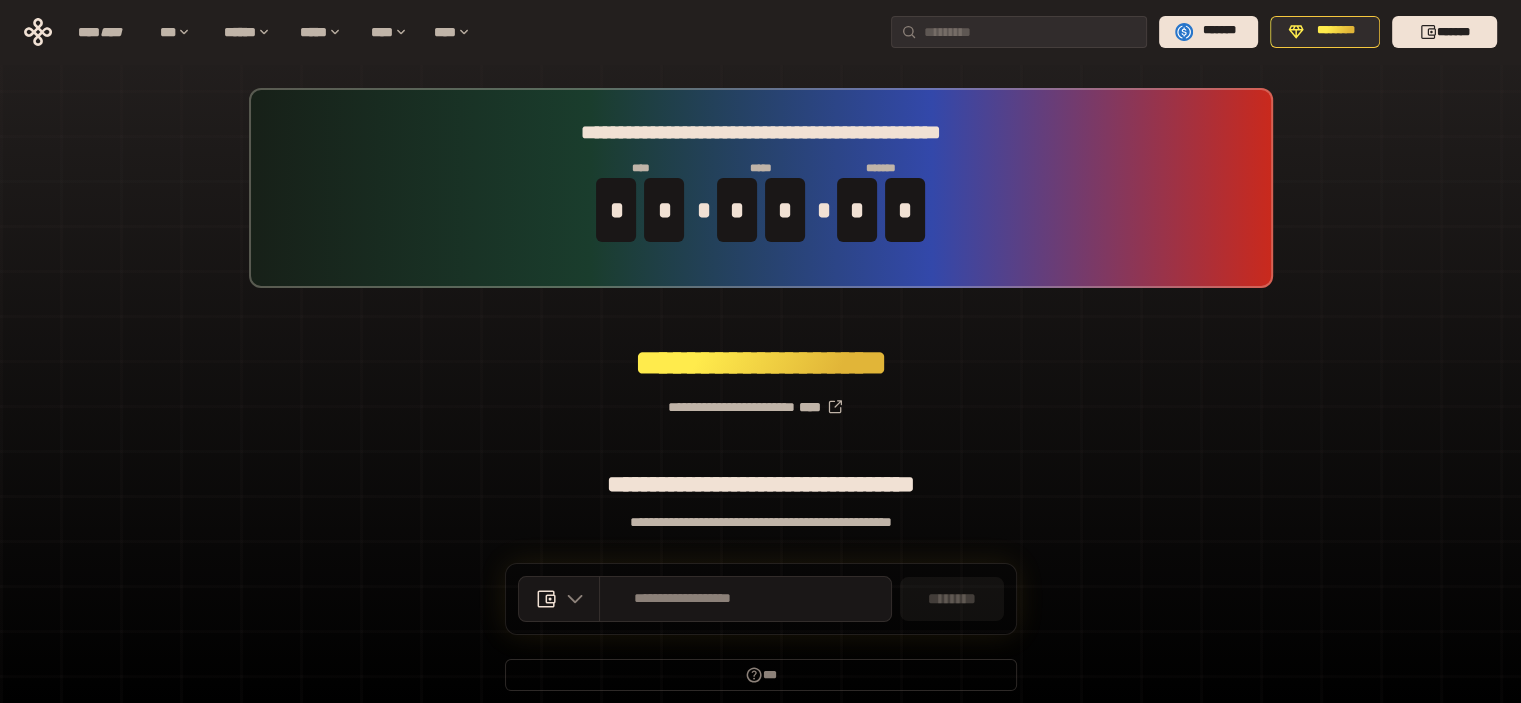 click on "********" at bounding box center [952, 599] 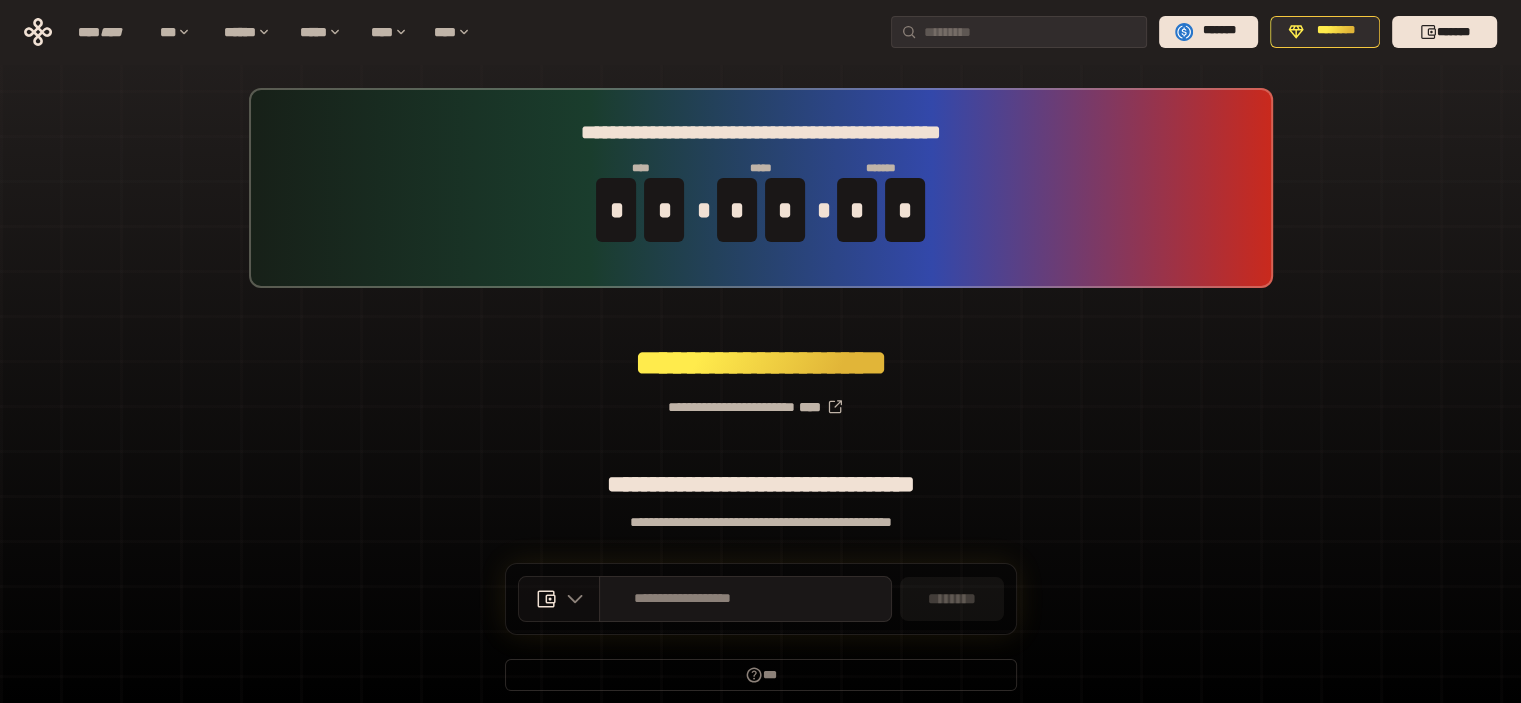 click 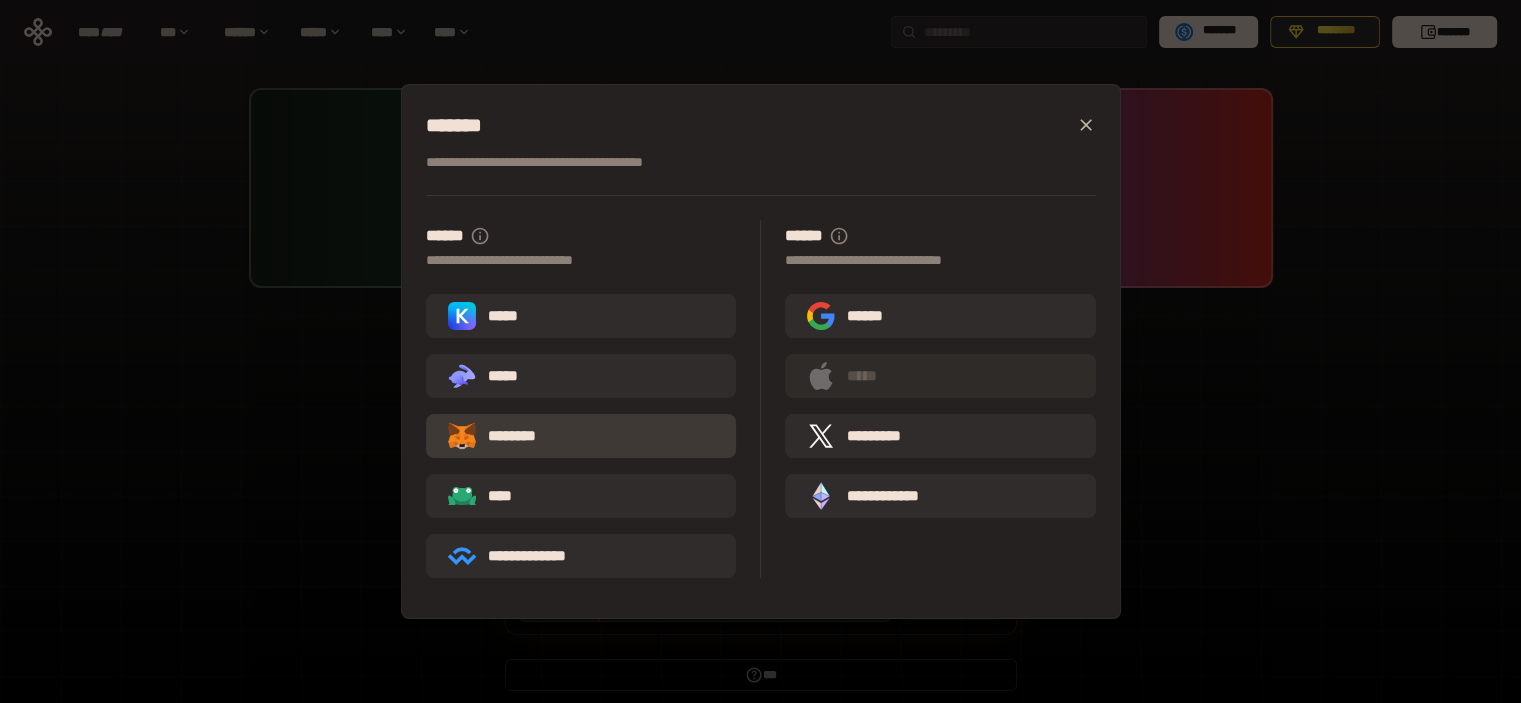 click on "********" at bounding box center [581, 436] 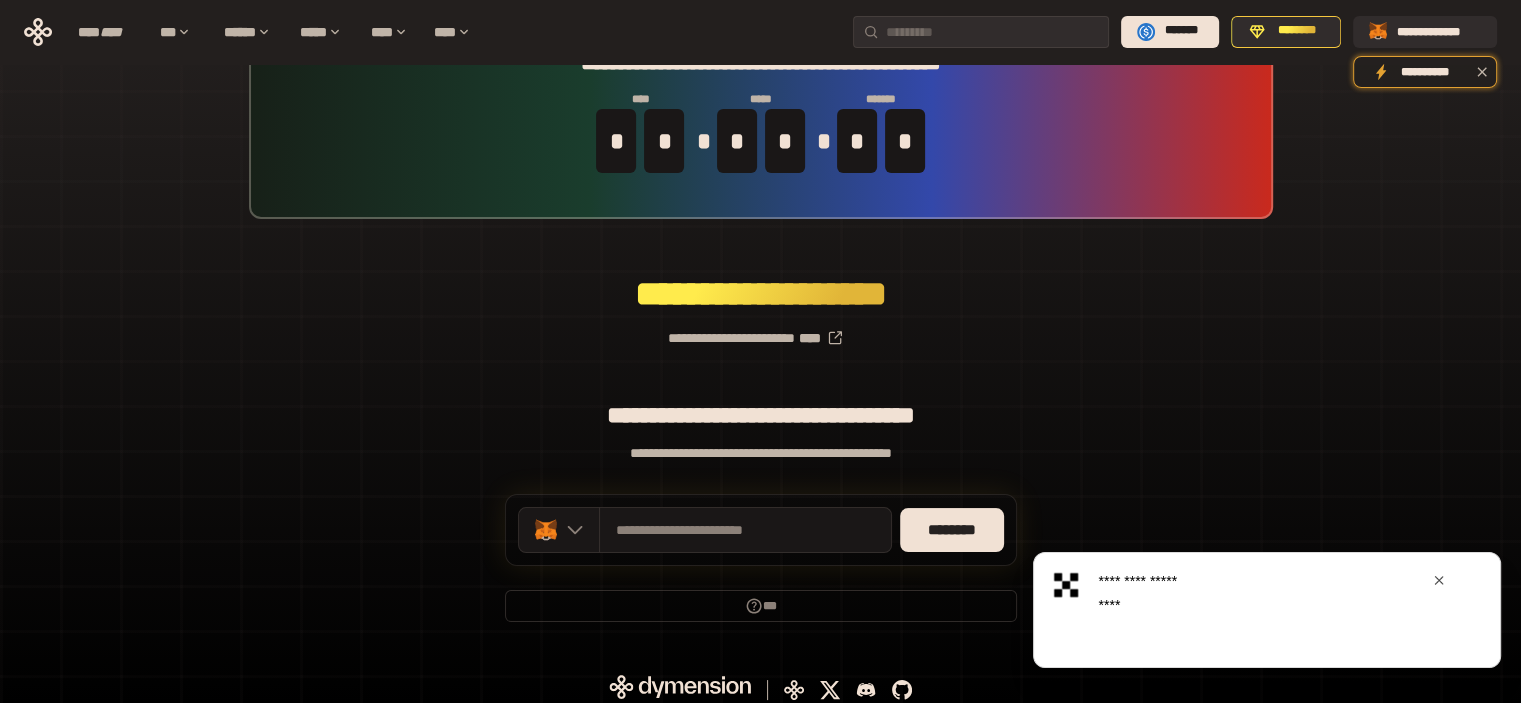 scroll, scrollTop: 79, scrollLeft: 0, axis: vertical 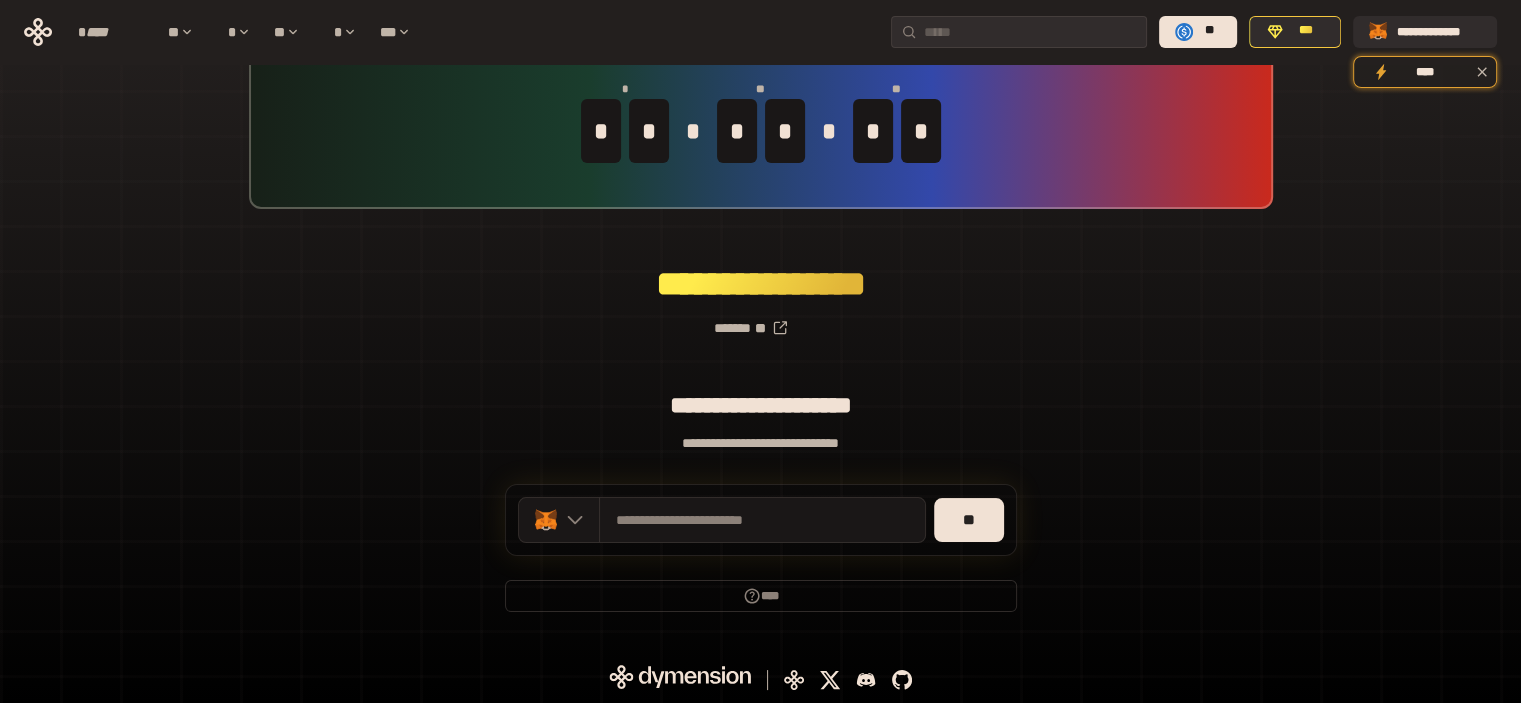 click on "**********" at bounding box center [760, 320] 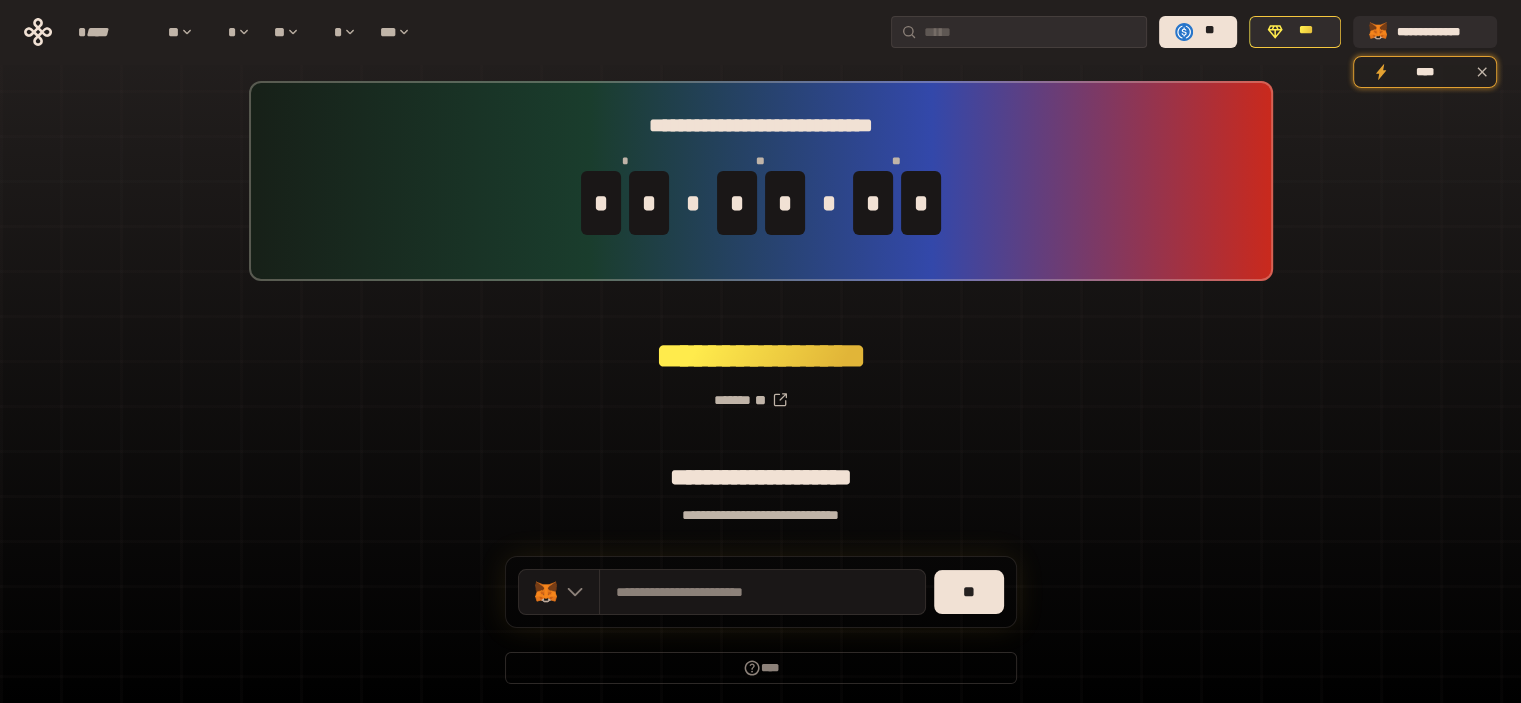scroll, scrollTop: 0, scrollLeft: 0, axis: both 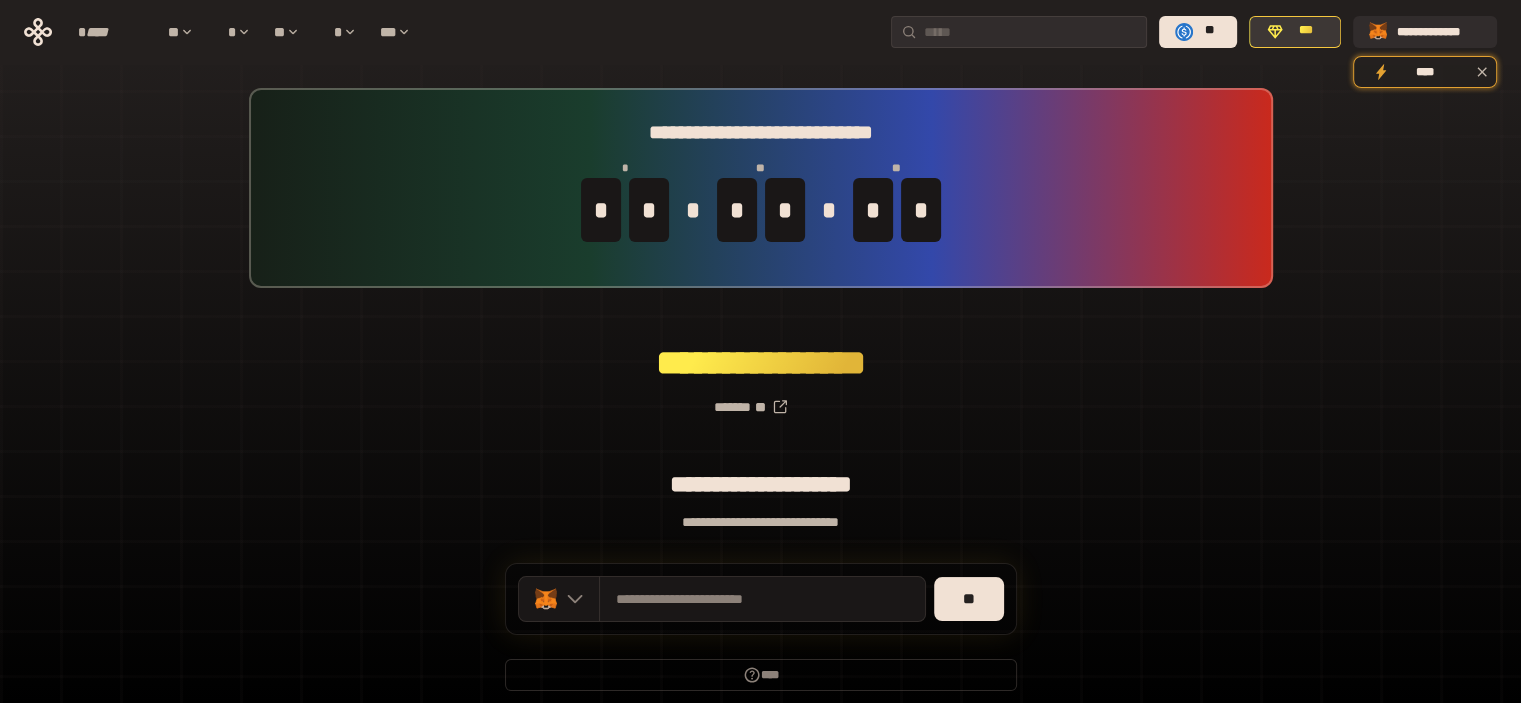 click on "***" at bounding box center [1295, 32] 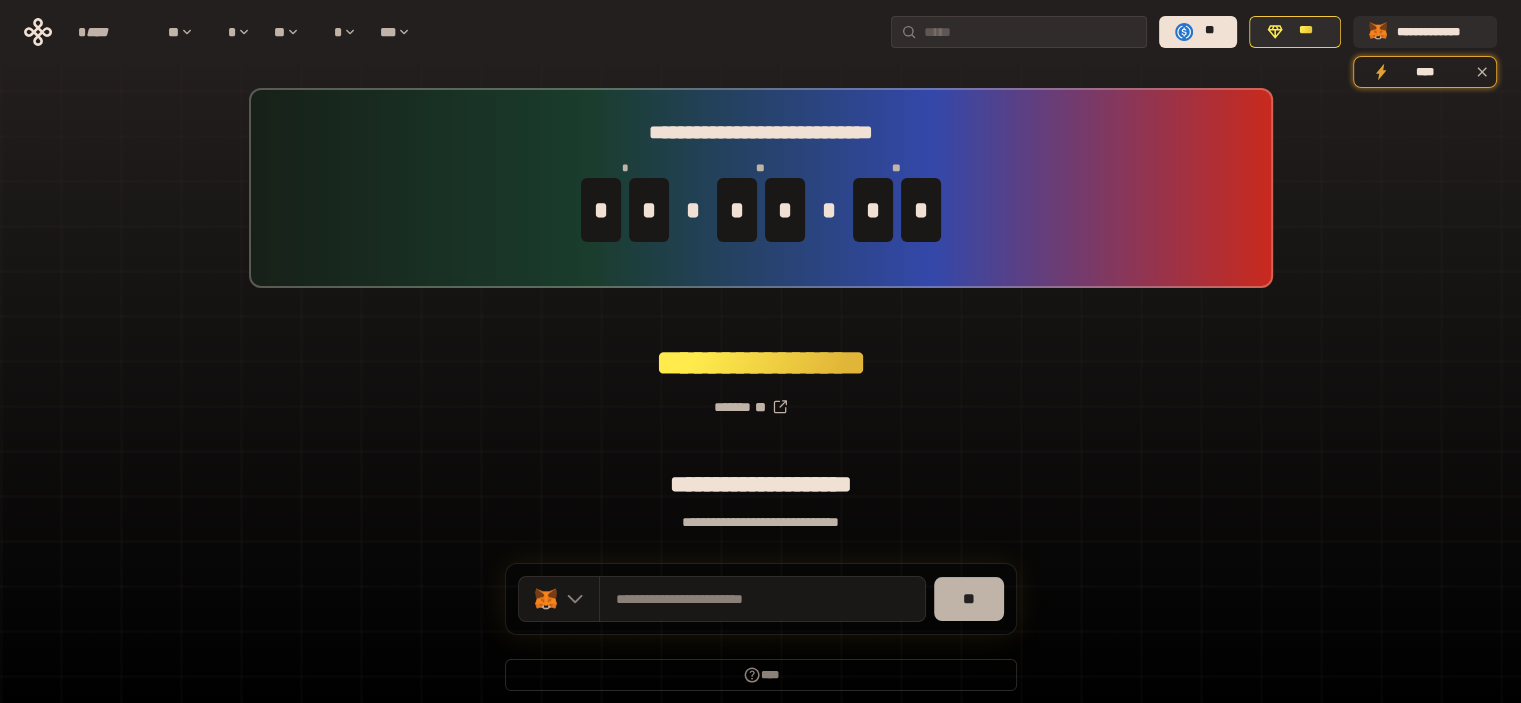 click on "**" at bounding box center [969, 599] 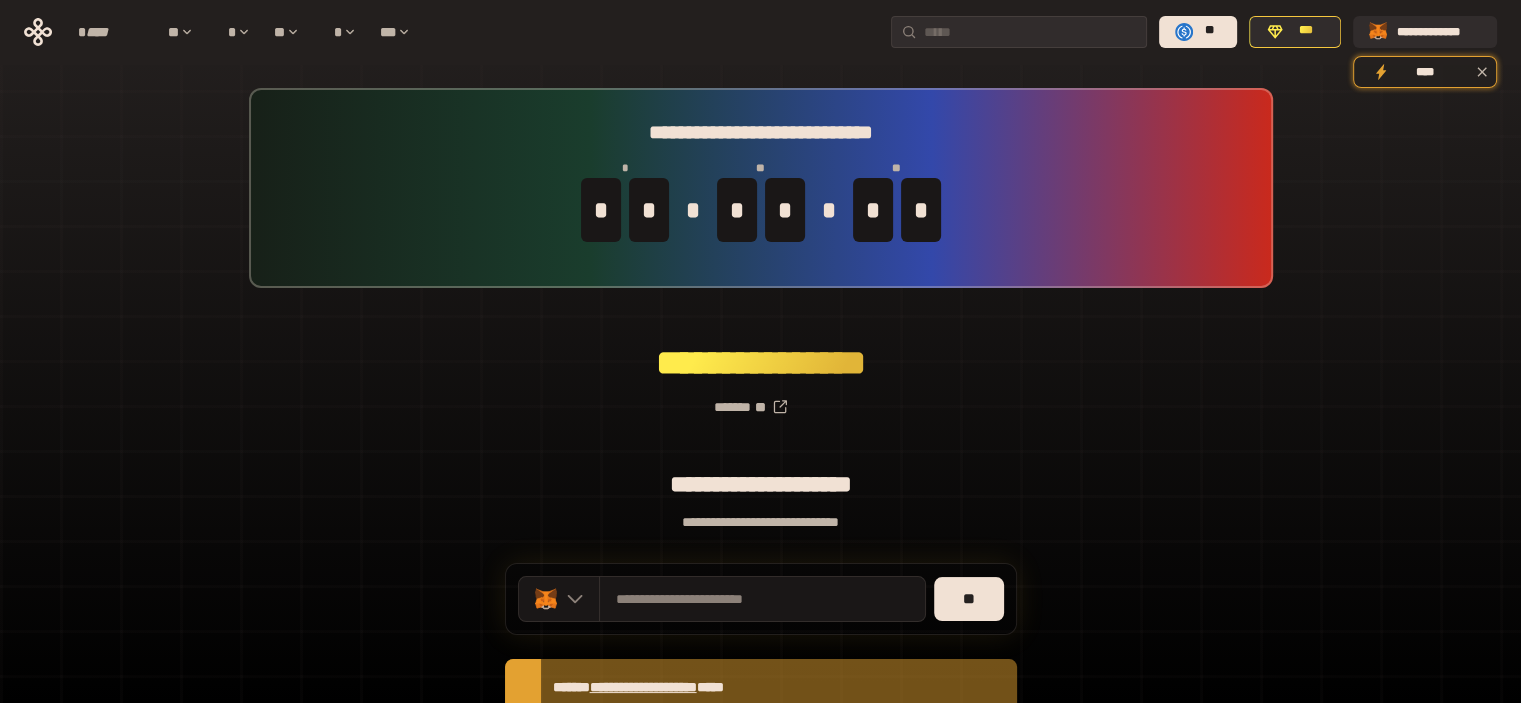 scroll, scrollTop: 228, scrollLeft: 0, axis: vertical 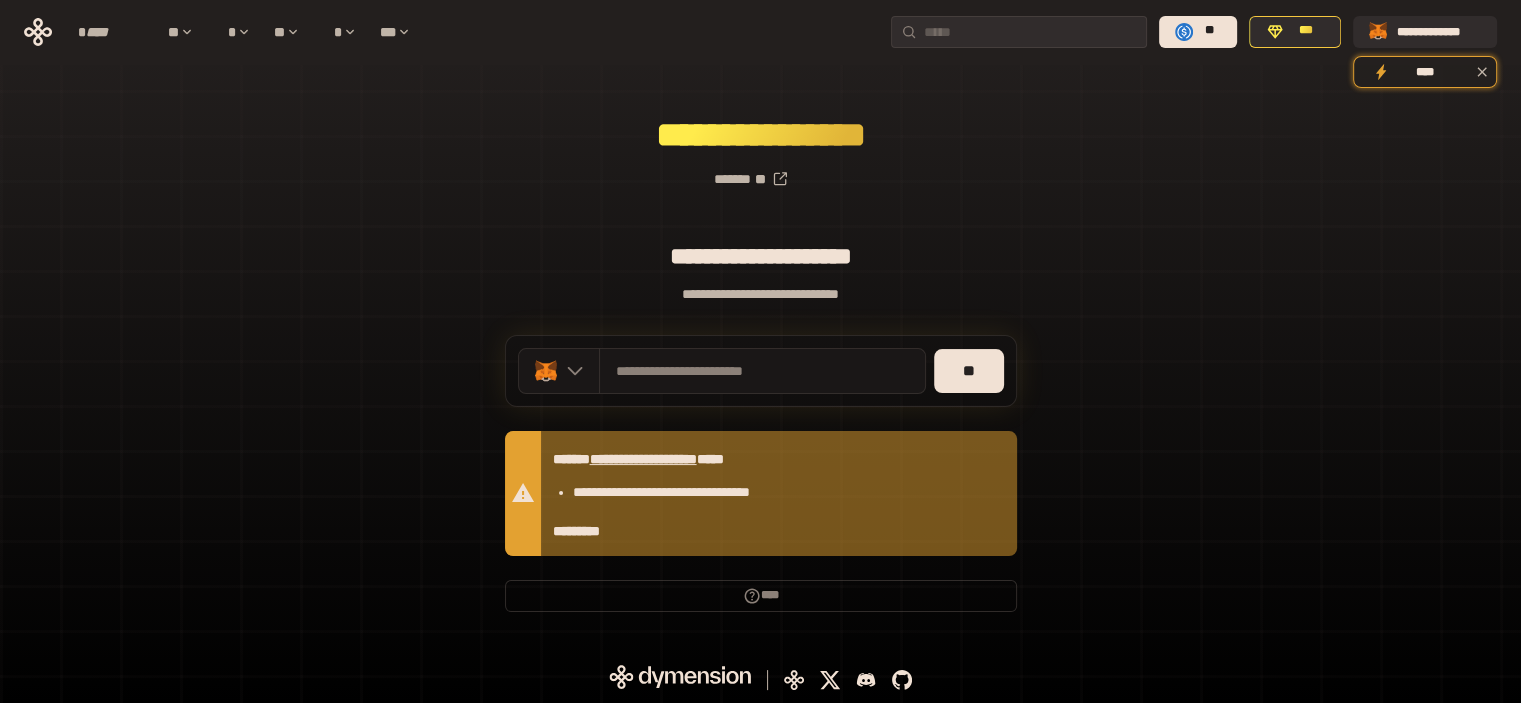 click on "**********" at bounding box center (760, 32) 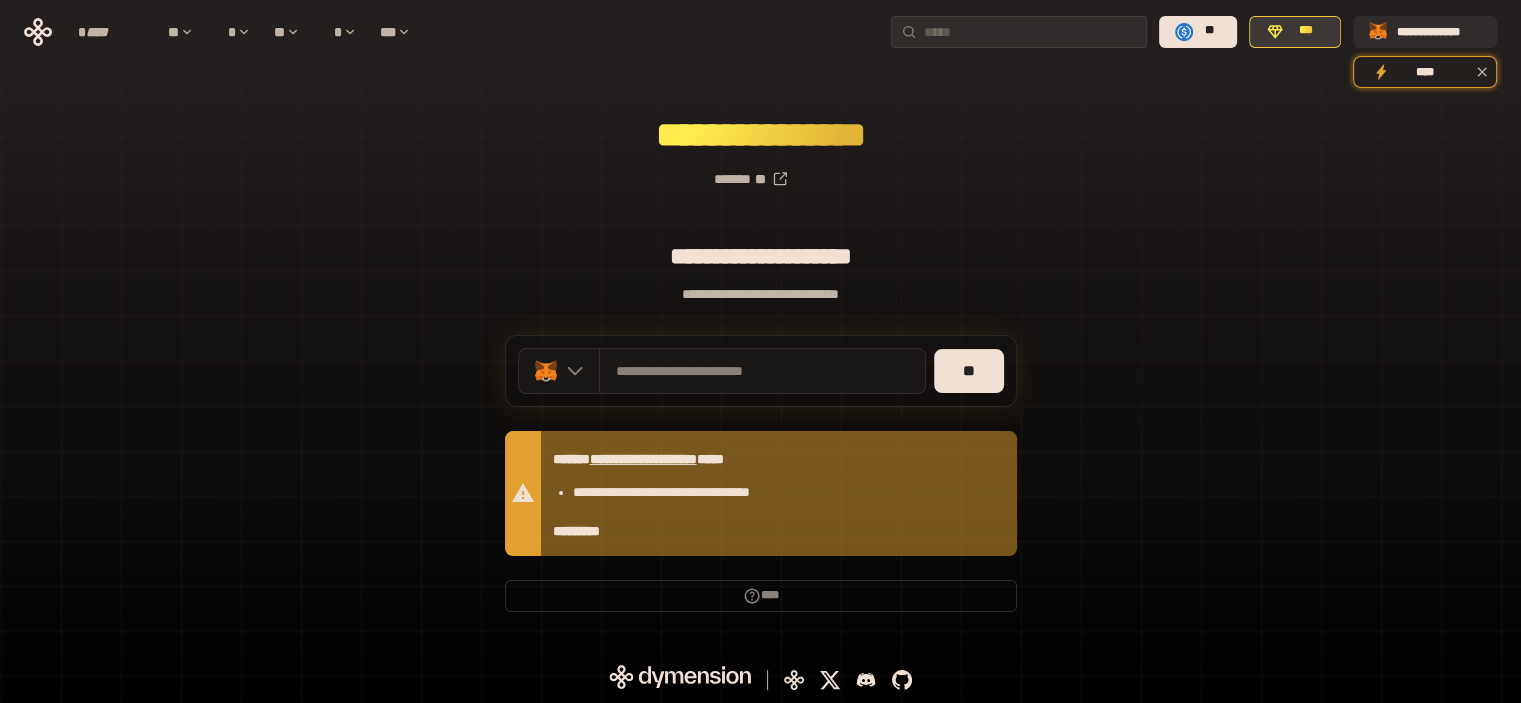 click 